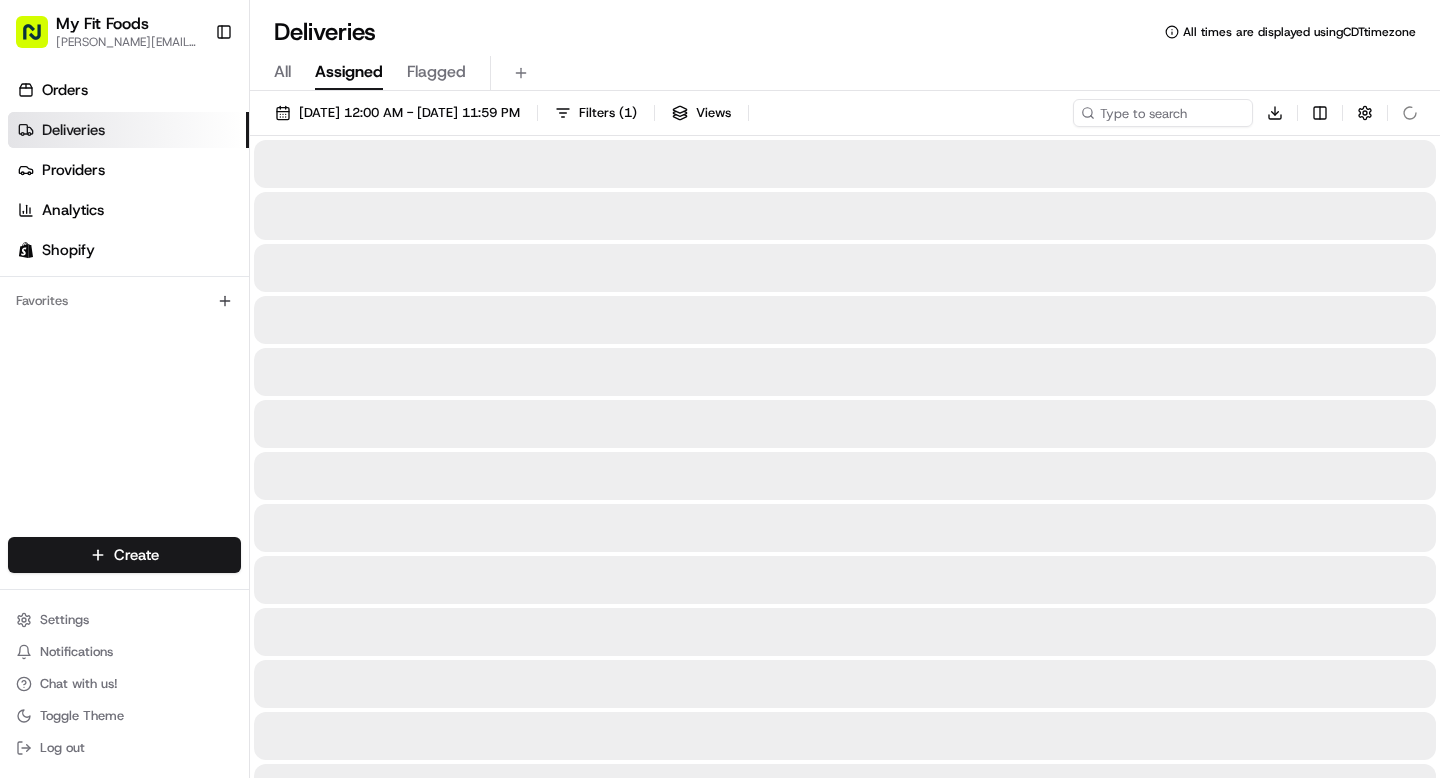 scroll, scrollTop: 0, scrollLeft: 0, axis: both 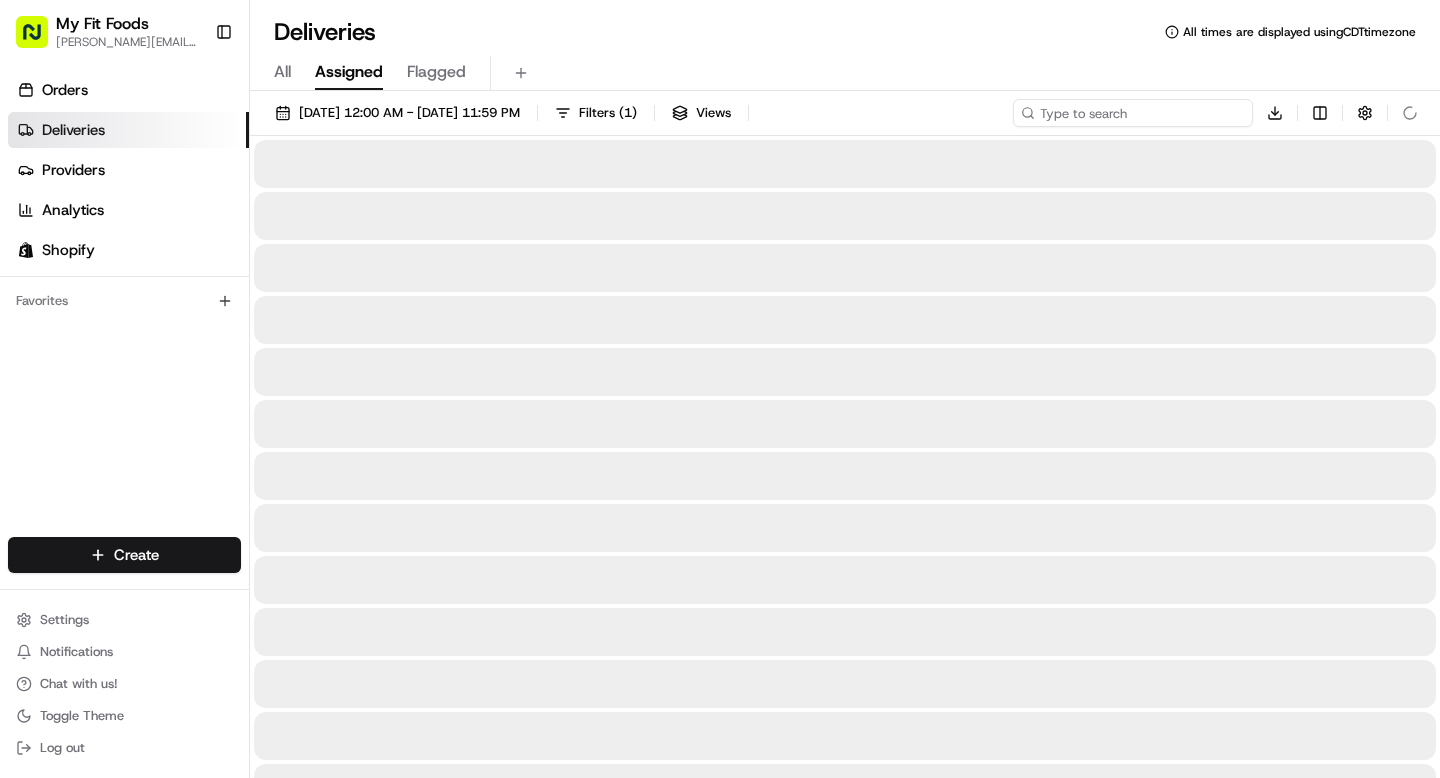 click at bounding box center (1133, 113) 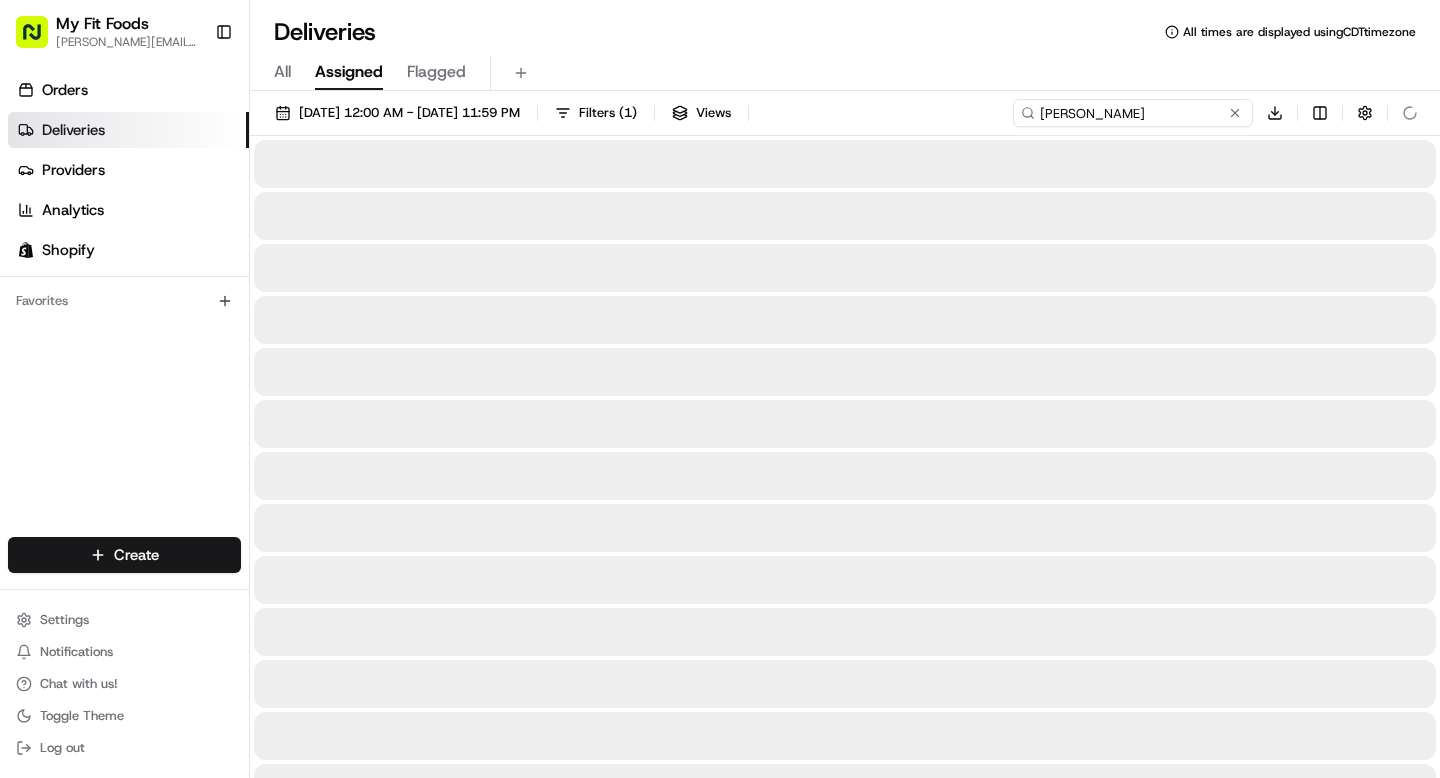 type on "[PERSON_NAME]" 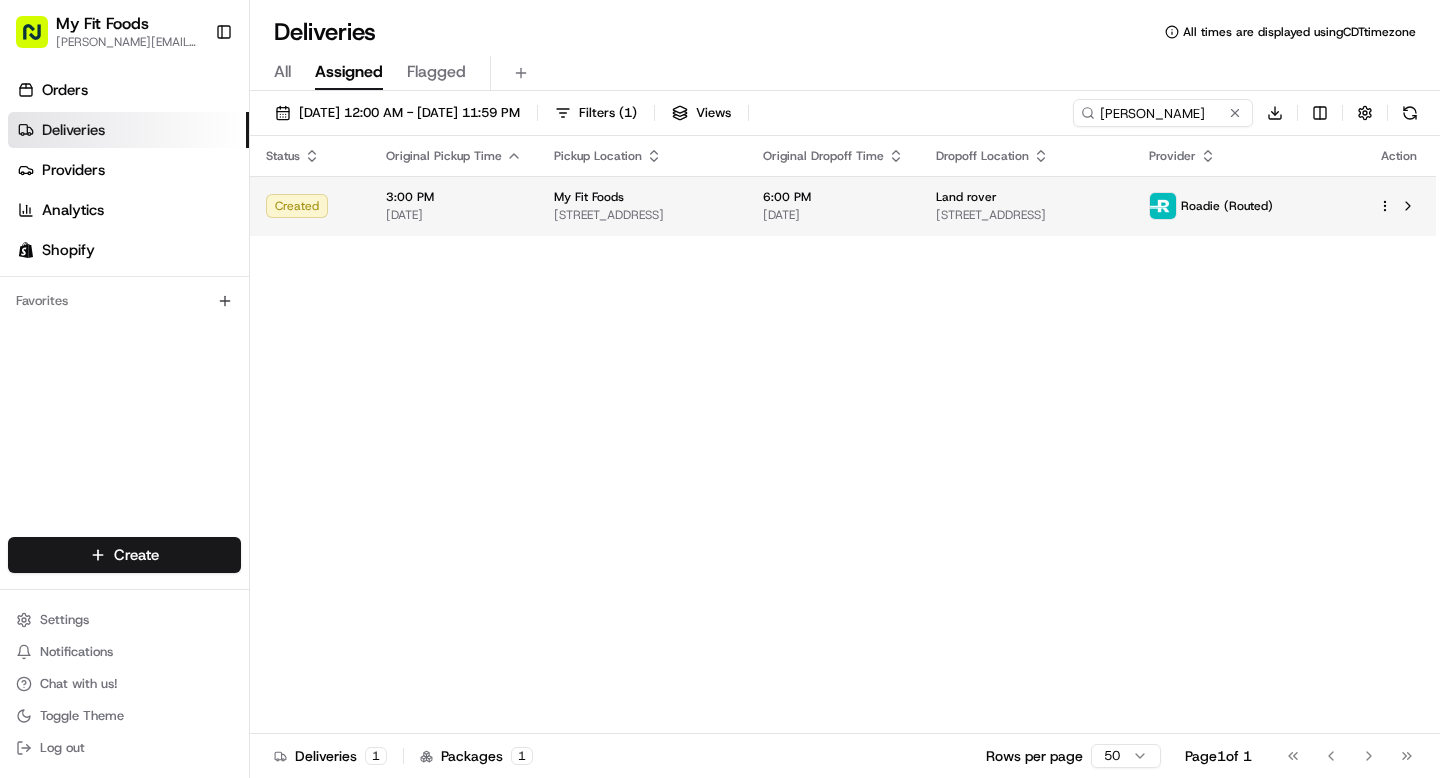 click at bounding box center [1399, 206] 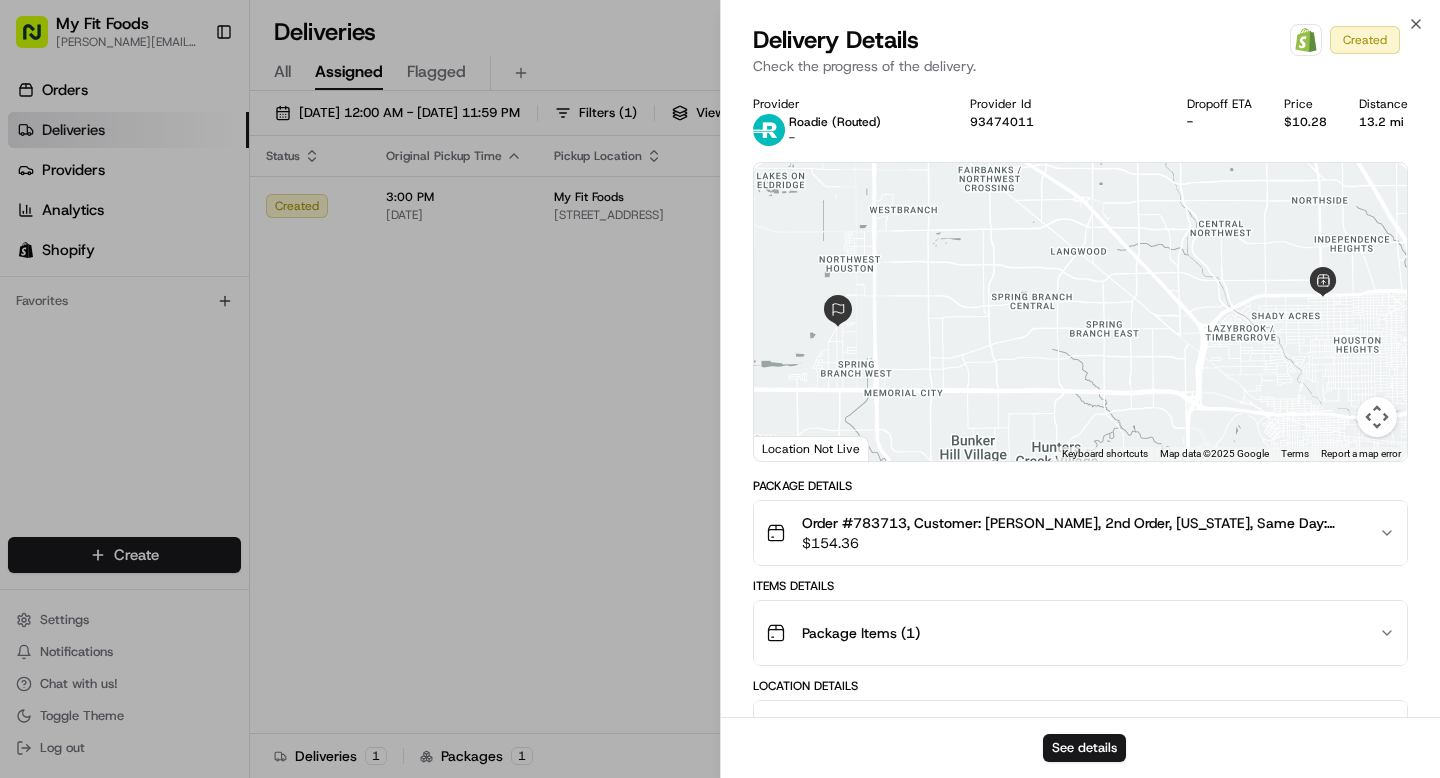 click on "Delivery Details Open Order in Shopify Created Check the progress of the delivery." at bounding box center [1080, 54] 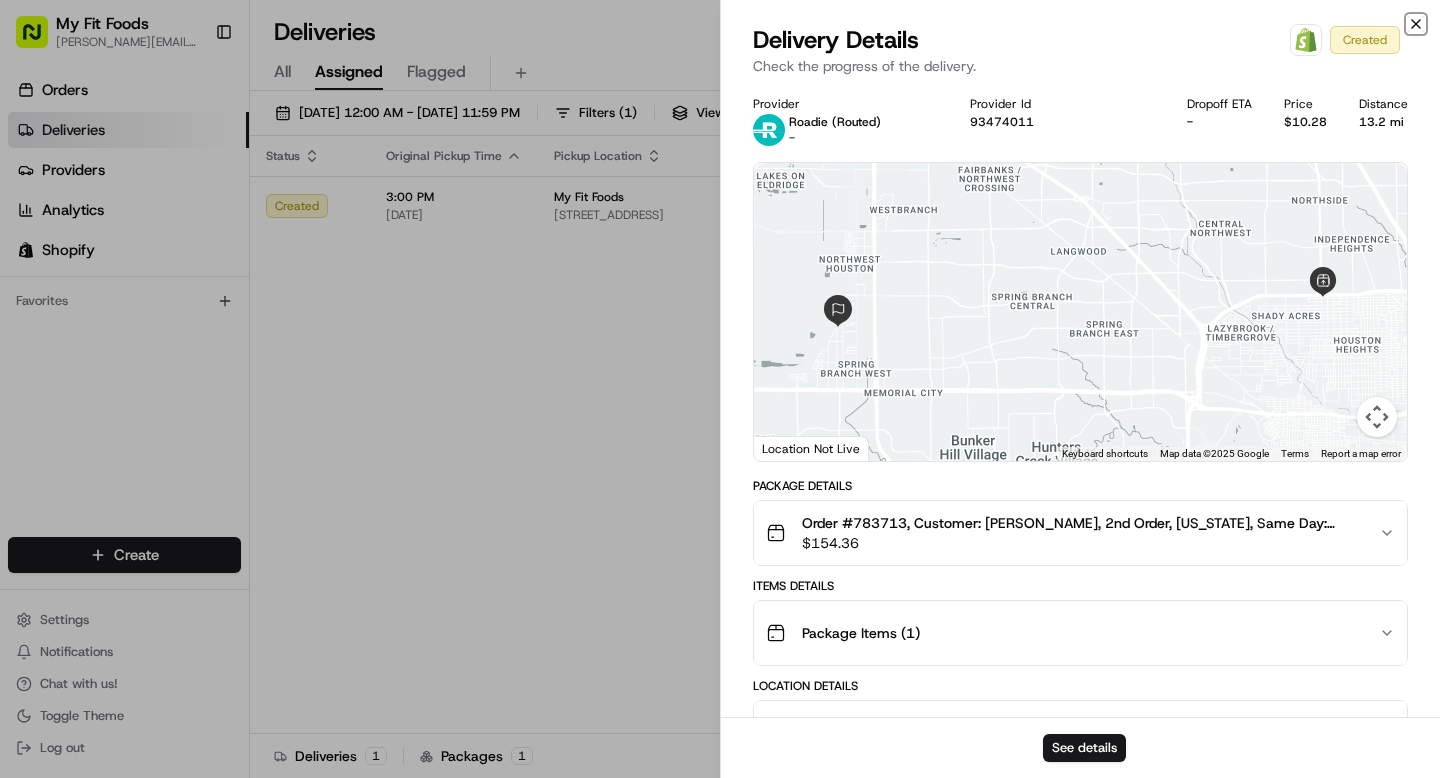 click 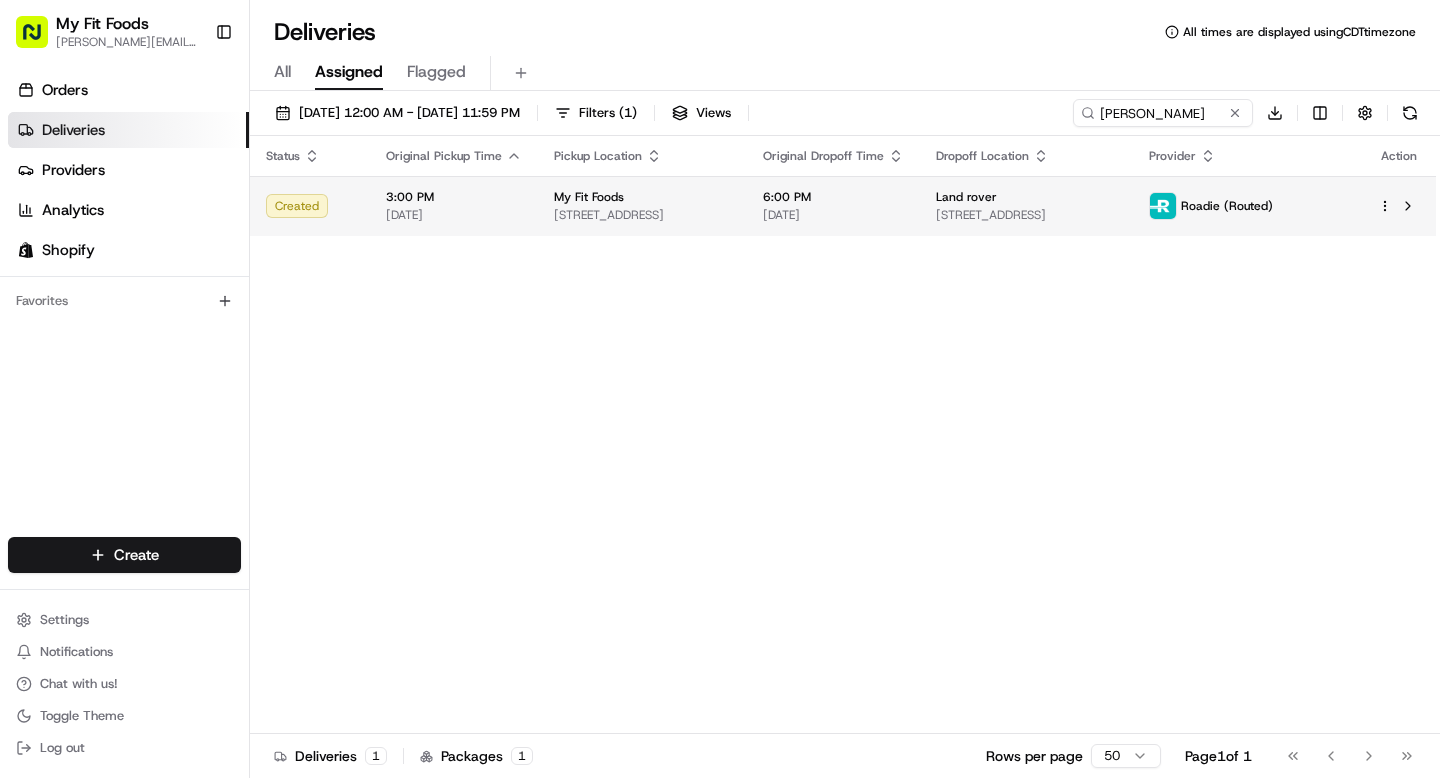 click on "My Fit Foods [EMAIL_ADDRESS][DOMAIN_NAME] Toggle Sidebar Orders Deliveries Providers Analytics Shopify Favorites Main Menu Members & Organization Organization Users Roles Preferences Customization Tracking Orchestration Automations Dispatch Strategy Optimization Strategy Locations Pickup Locations Dropoff Locations Shifts Billing Billing Refund Requests Integrations Notification Triggers Webhooks API Keys Request Logs Create Settings Notifications Chat with us! Toggle Theme Log out Deliveries All times are displayed using  CDT  timezone All Assigned Flagged [DATE] 12:00 AM - [DATE] 11:59 PM Filters ( 1 ) Views [PERSON_NAME] Download Status Original Pickup Time Pickup Location Original Dropoff Time Dropoff Location Provider Action Created 3:00 PM [DATE] My Fit Foods [STREET_ADDRESS] 6:00 PM [DATE] Land rover [STREET_ADDRESS][GEOGRAPHIC_DATA] (Routed) Deliveries 1 Packages 1 Rows per page 50 Page  1  of   1 Go to first page Go to previous page" at bounding box center [720, 389] 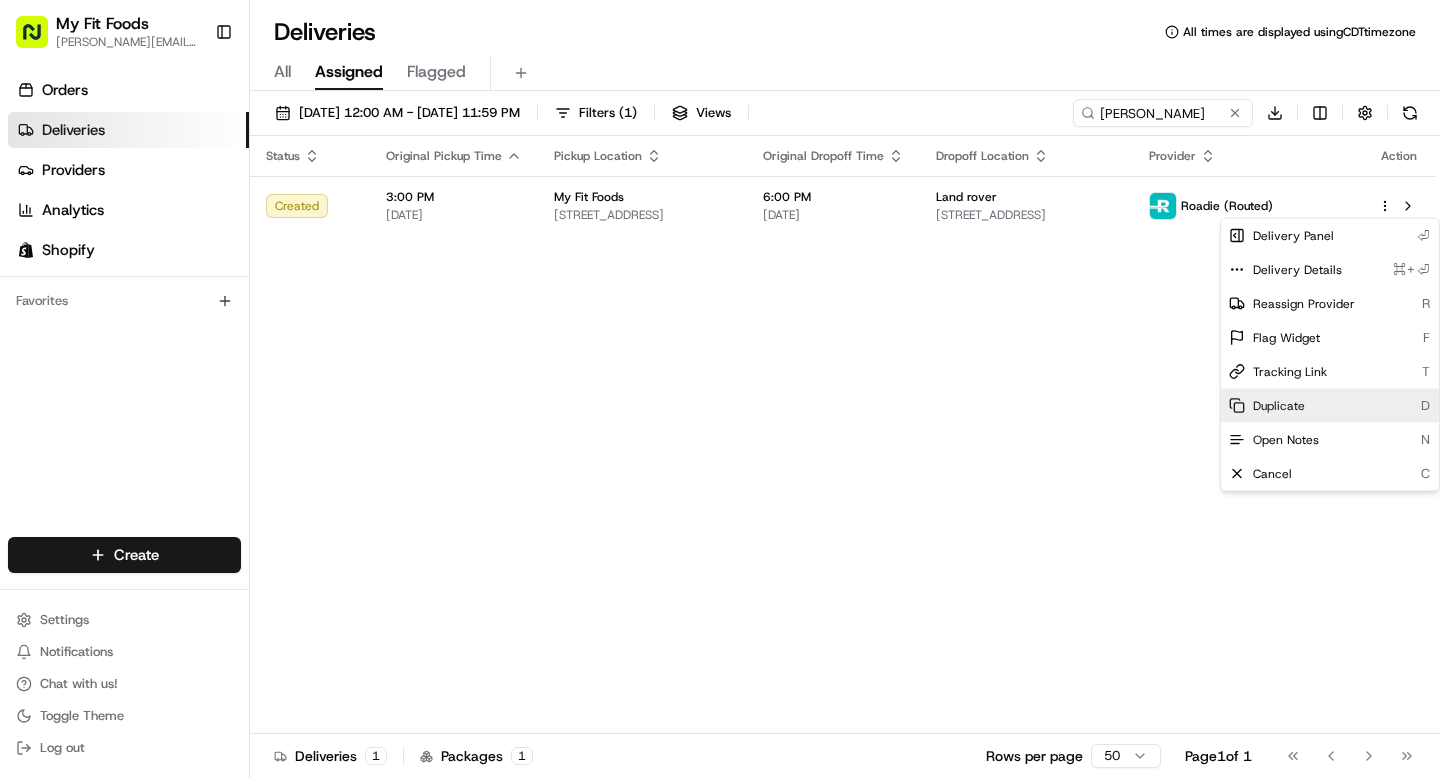 click on "Duplicate" at bounding box center [1279, 406] 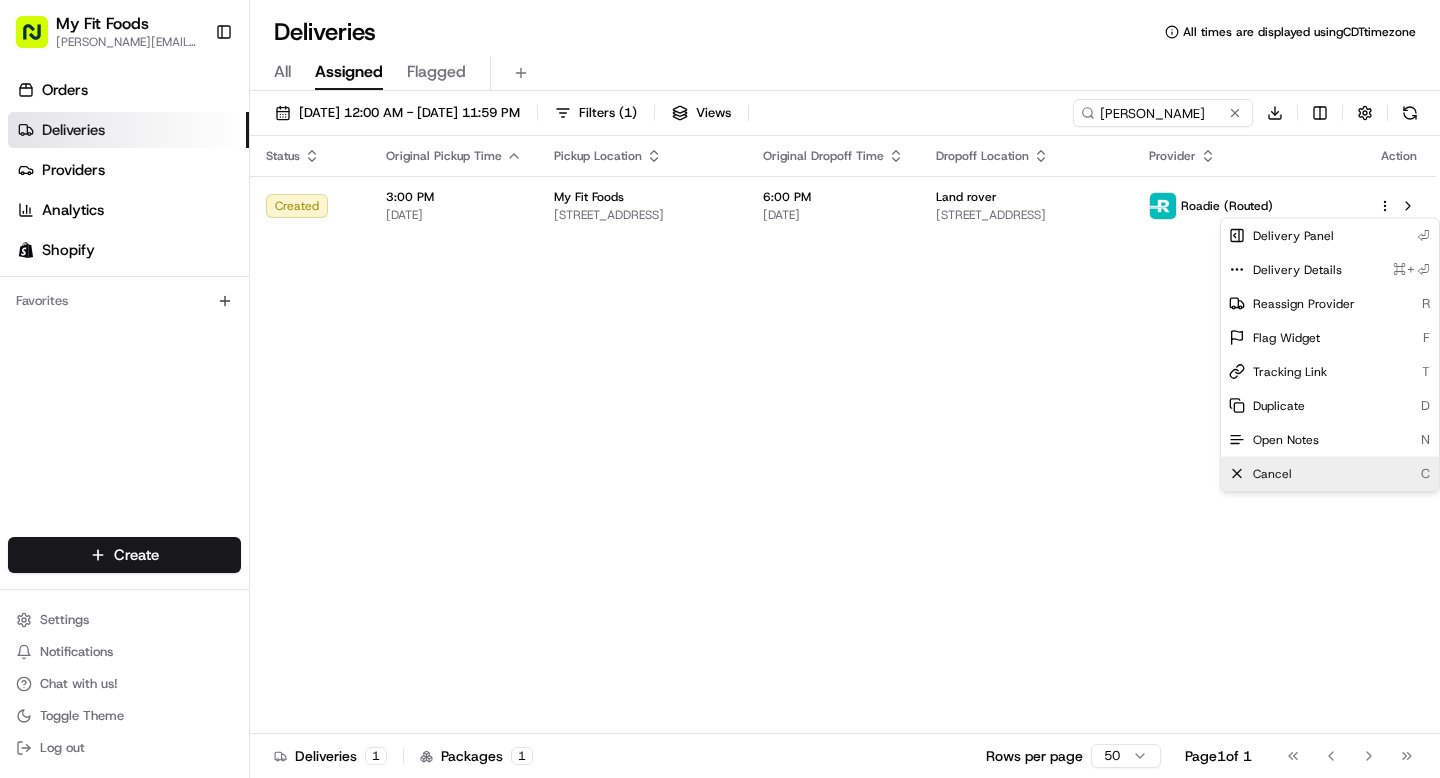 click on "Cancel C" at bounding box center (1330, 474) 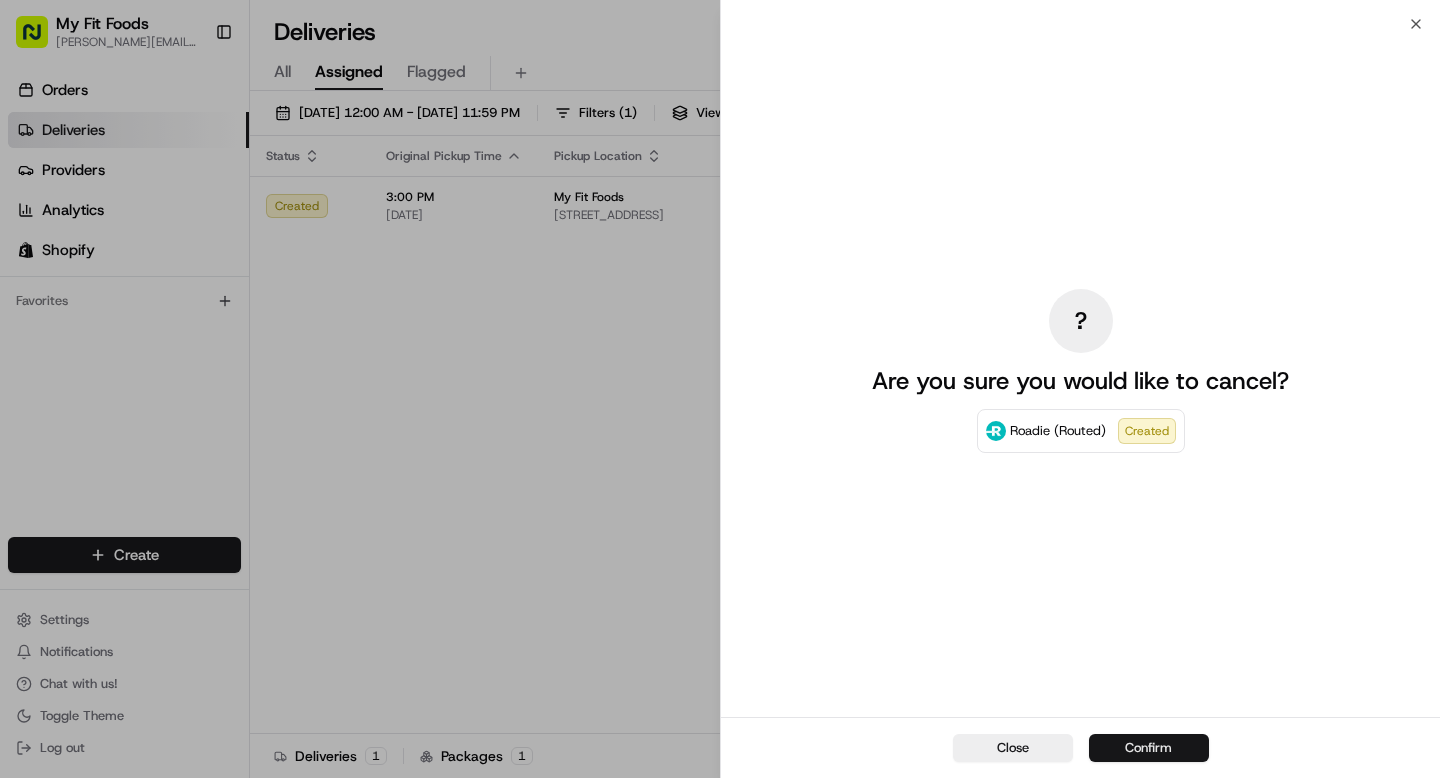 click on "Confirm" at bounding box center [1149, 748] 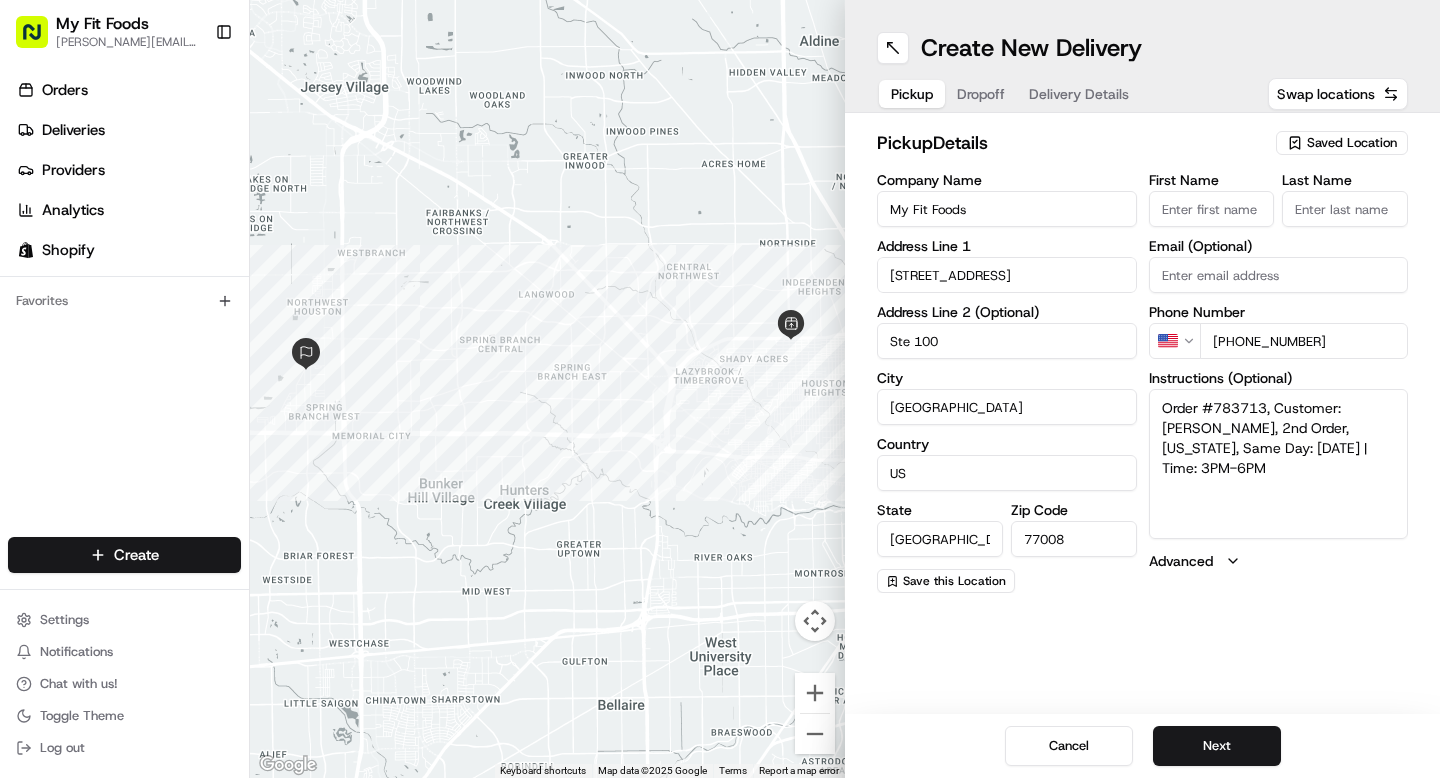 scroll, scrollTop: 0, scrollLeft: 0, axis: both 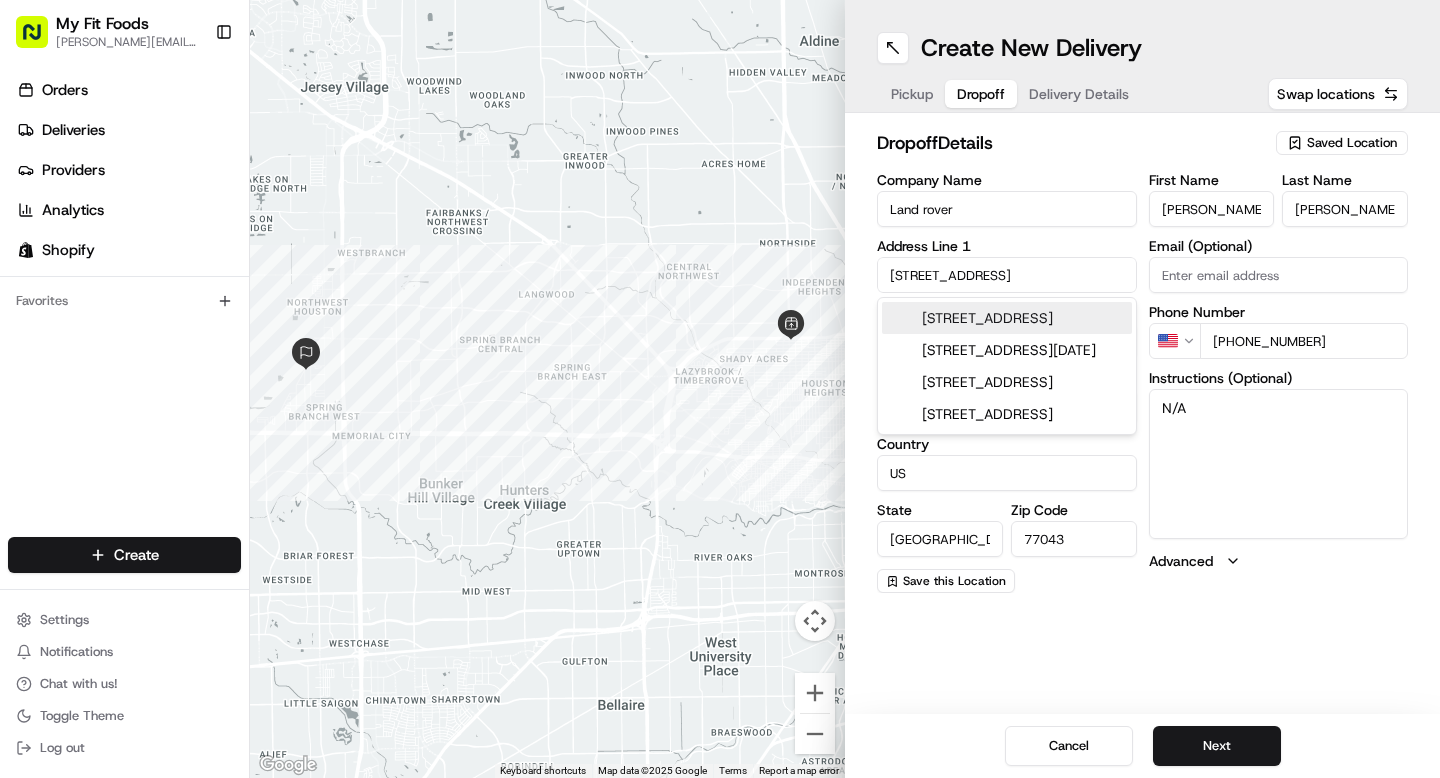click on "10941 Fire Creek Dr" at bounding box center (1007, 275) 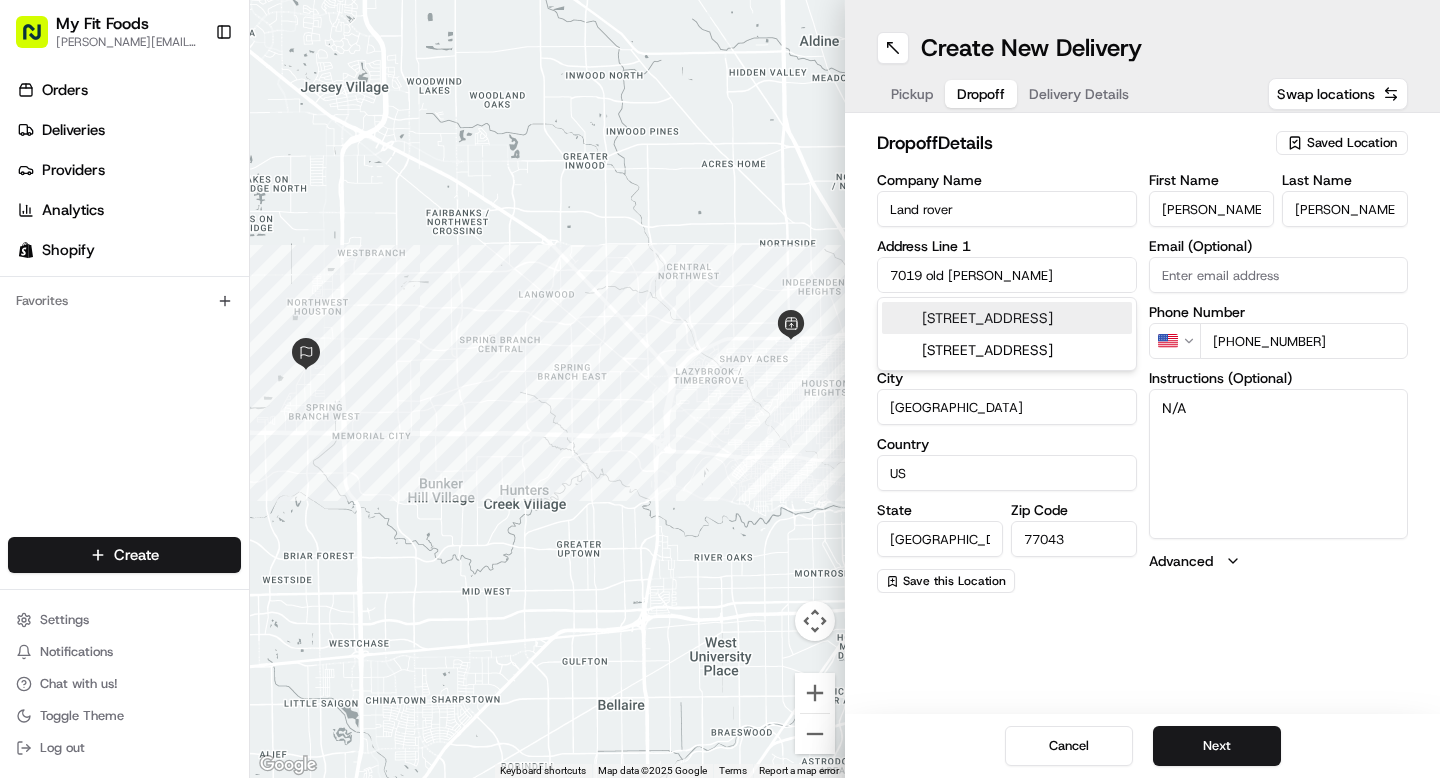 click on "7019 Old Katy Road, Houston, TX" at bounding box center [1007, 318] 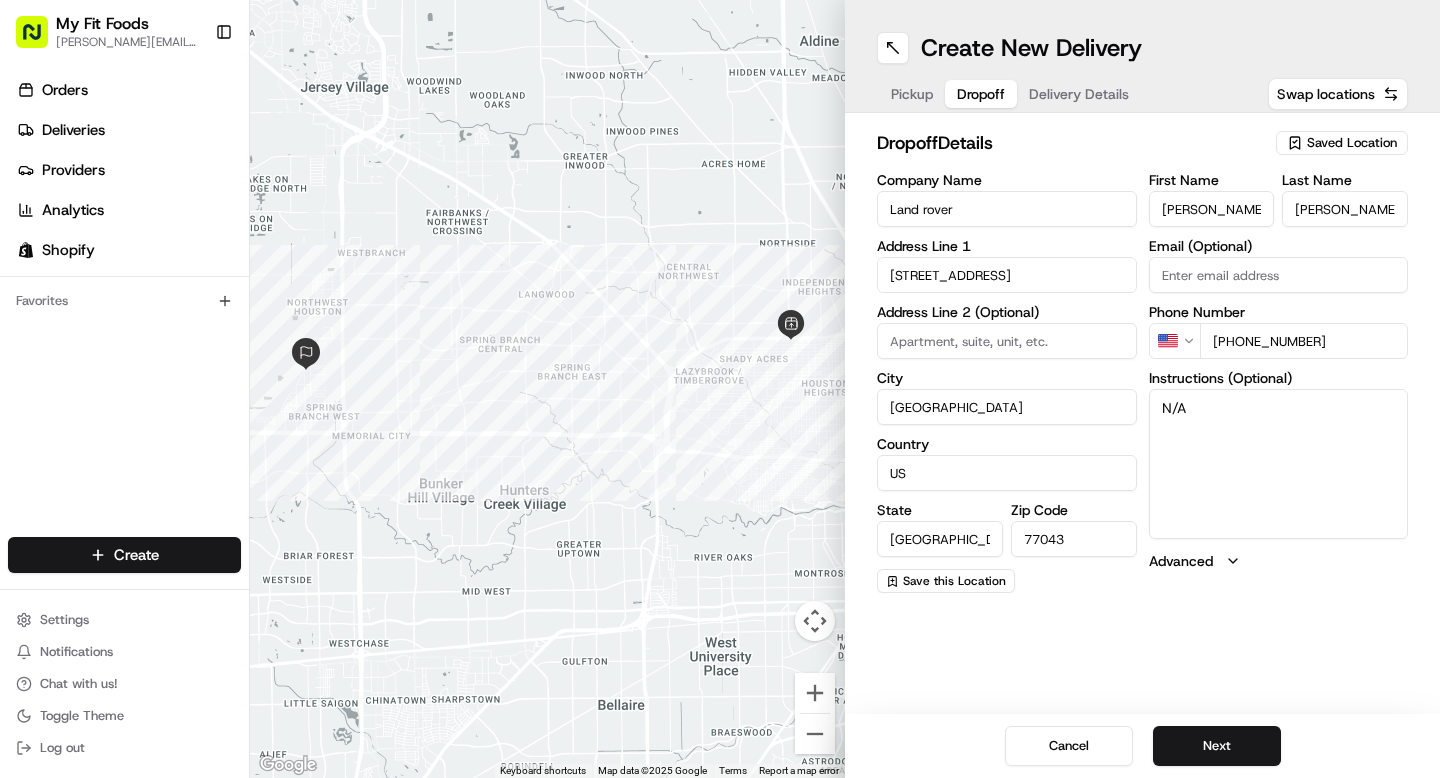type on "7019 Old Katy Rd, Houston, TX 77024, USA" 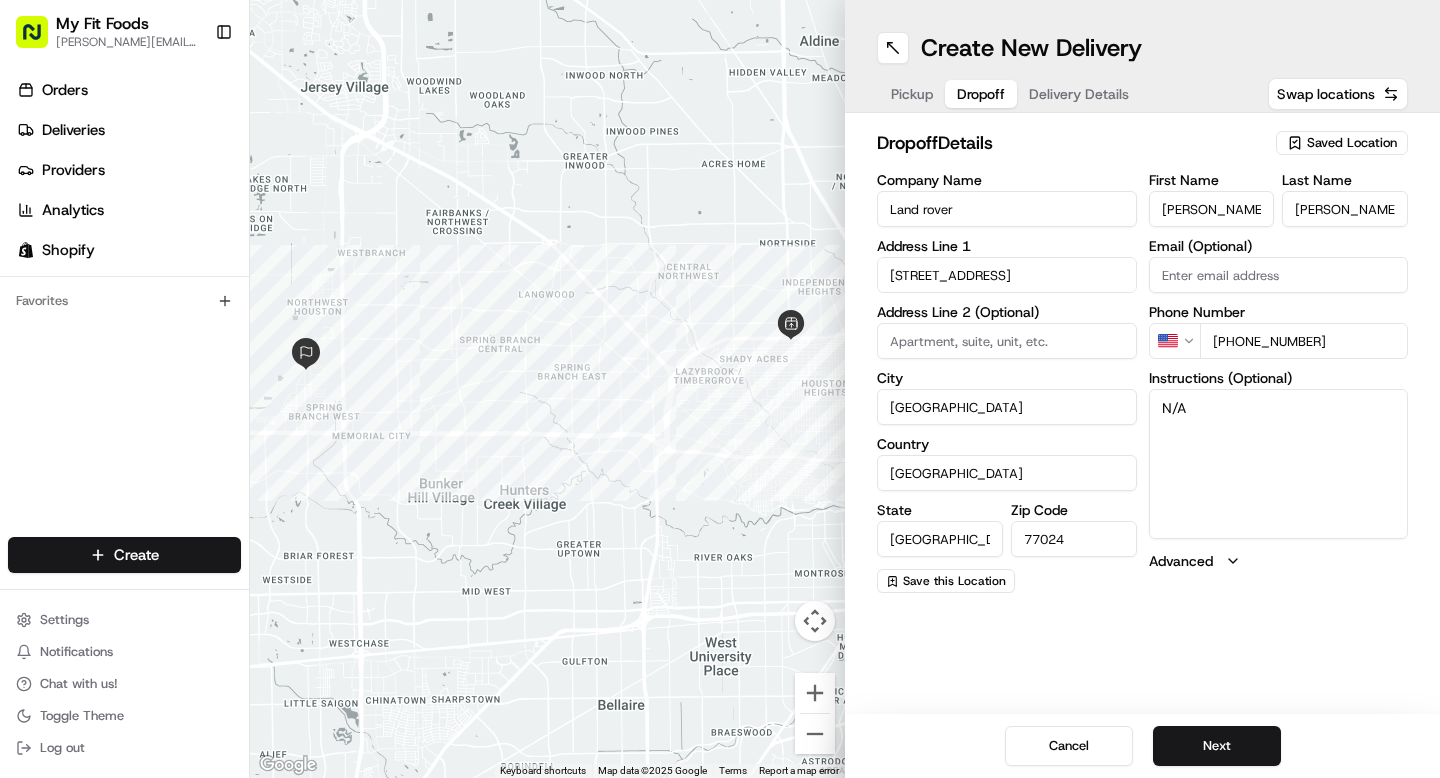 type on "7019 Old Katy Road" 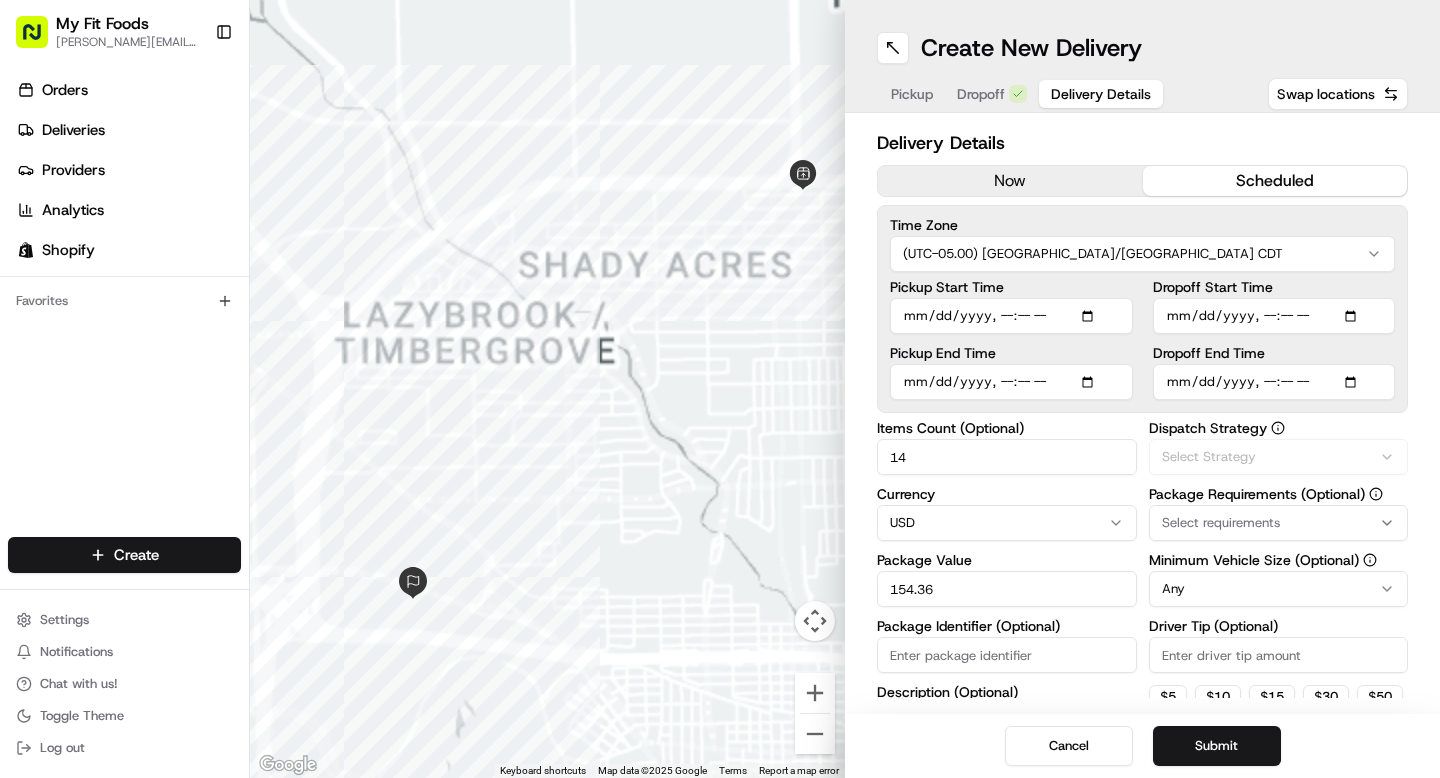 click on "Delivery Details" at bounding box center [1101, 94] 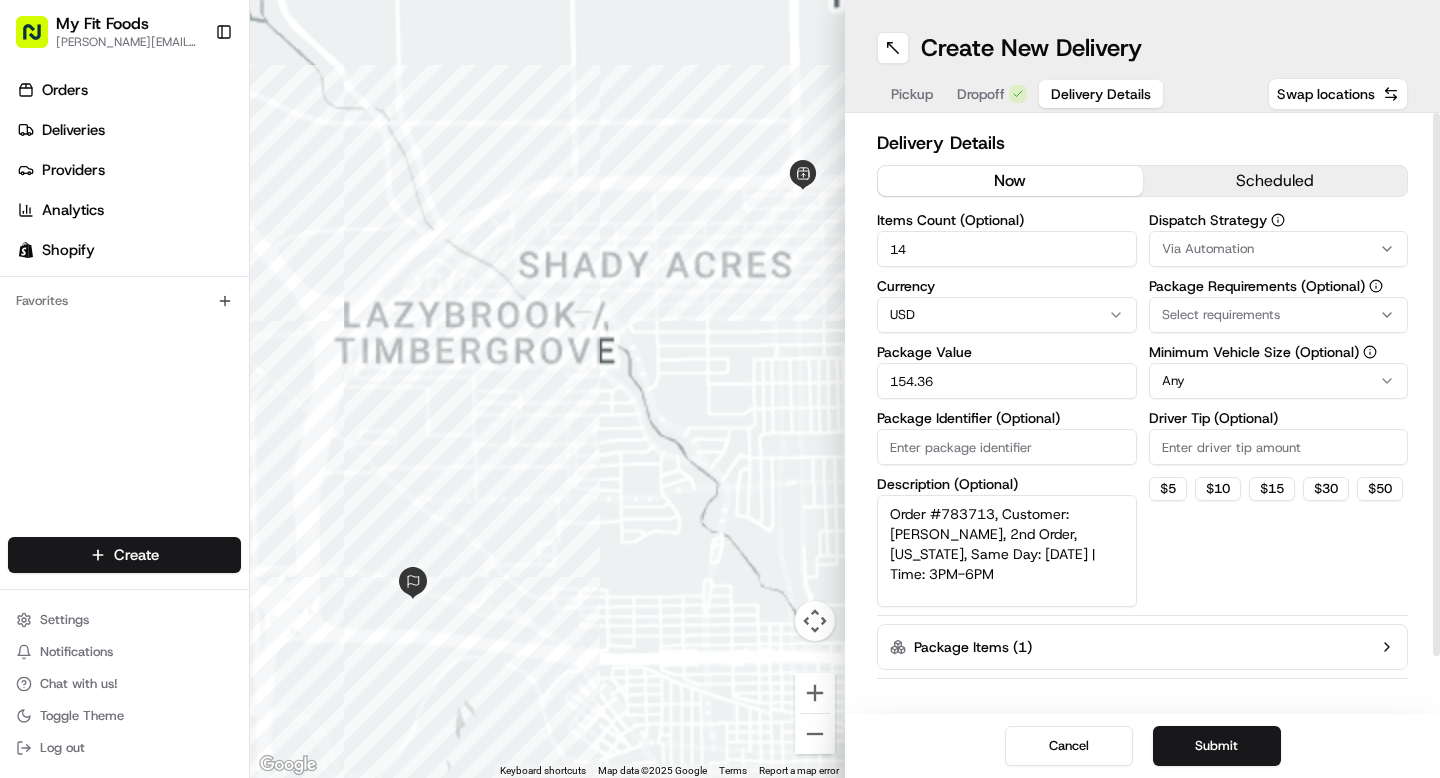 click on "now" at bounding box center [1010, 181] 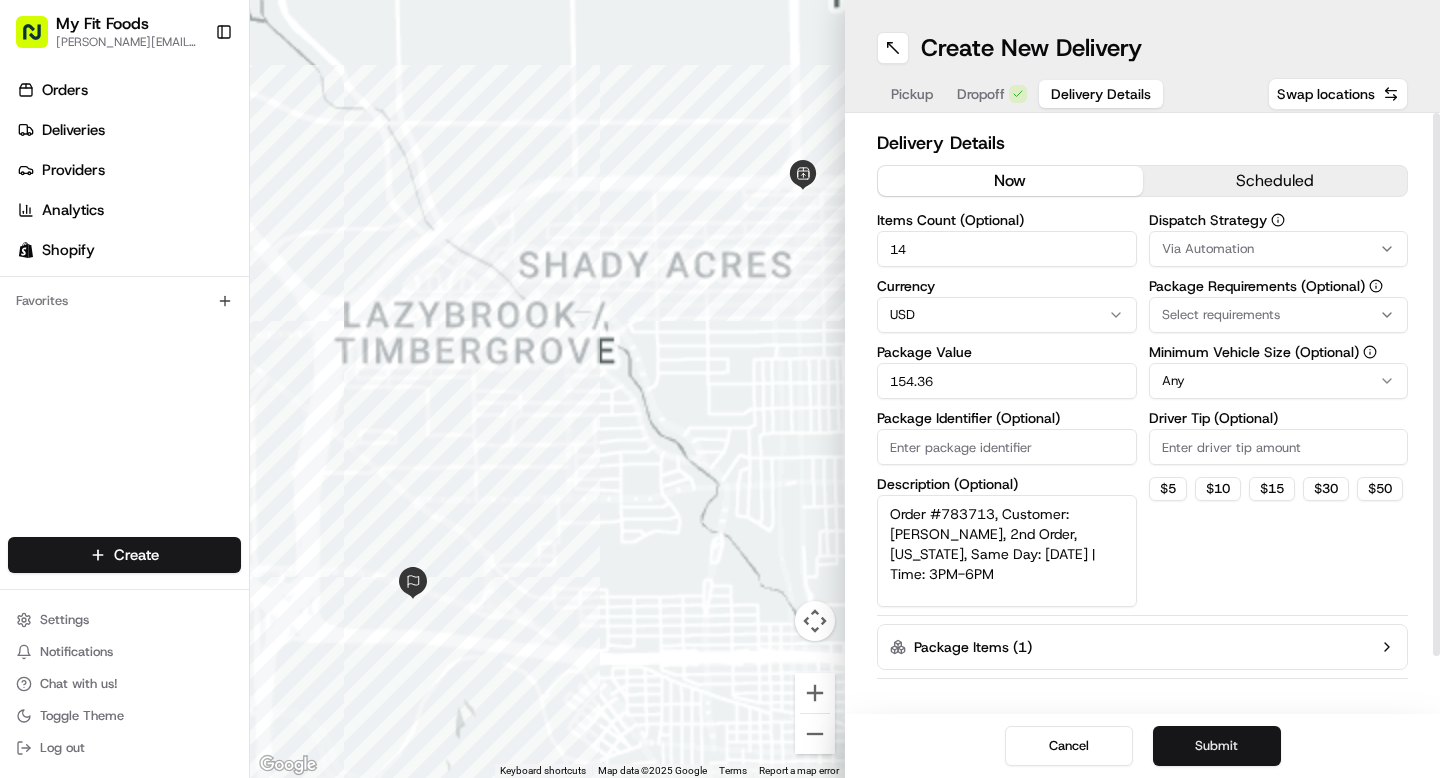 click on "Submit" at bounding box center [1217, 746] 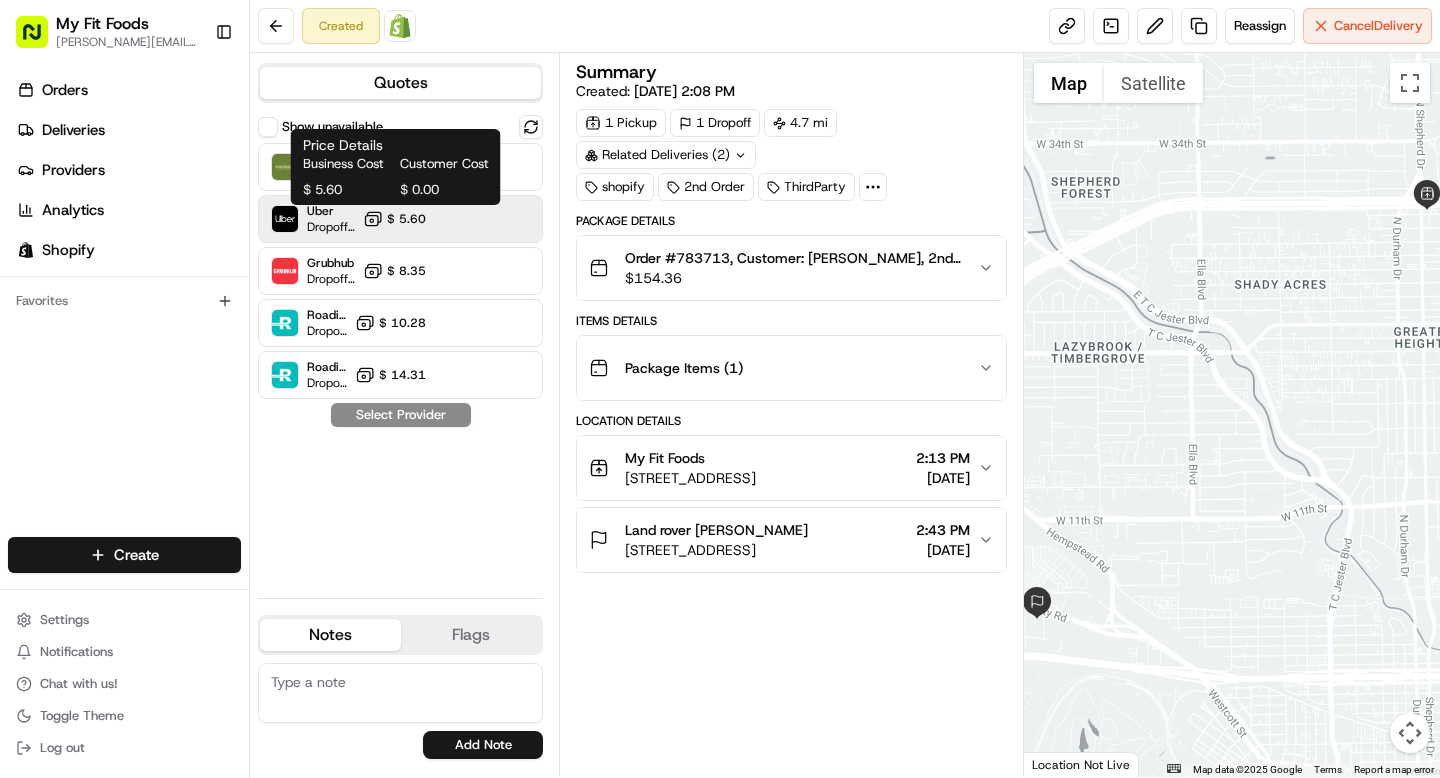 click 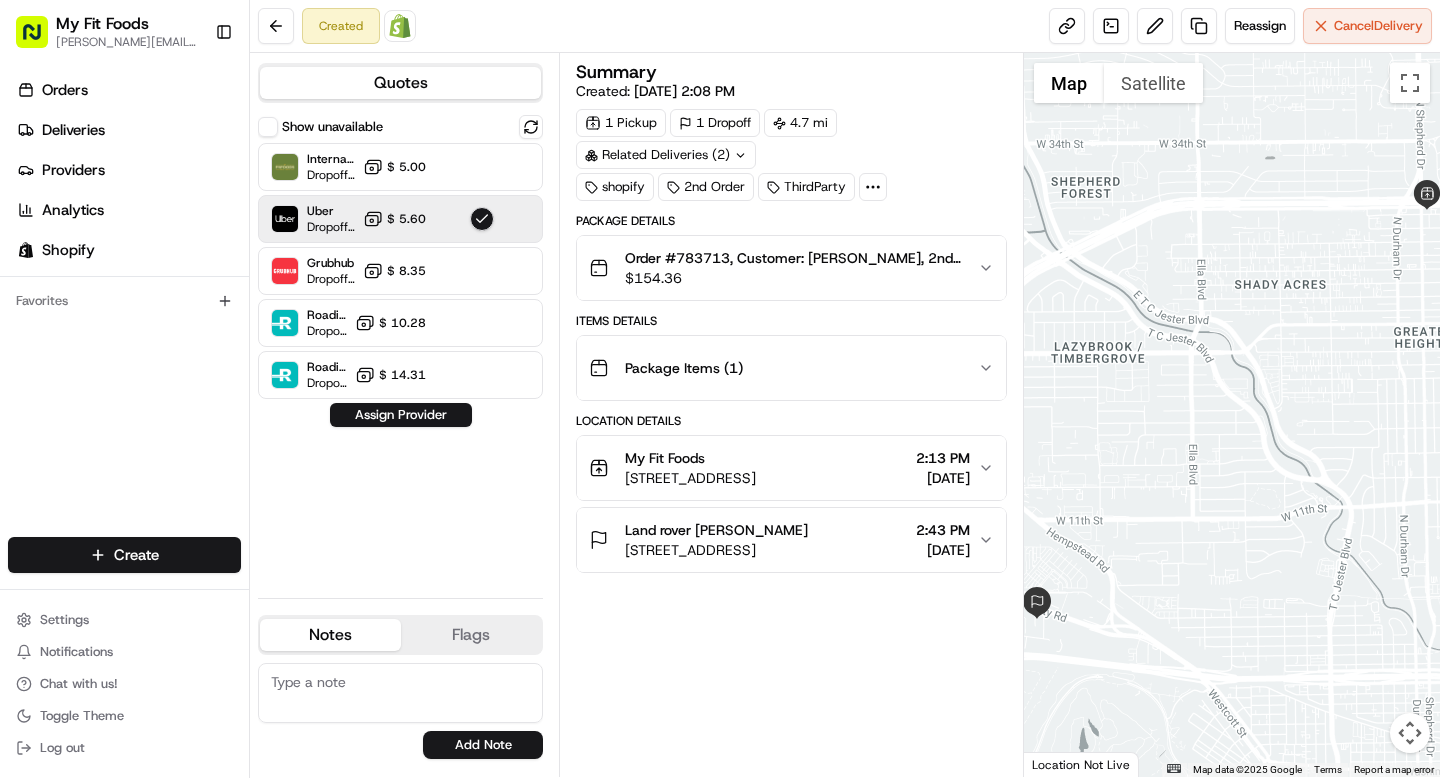 click on "Show unavailable Internal Provider - (My Fit Foods) Dropoff ETA   - $   5.00 Uber Dropoff ETA   34 minutes $   5.60 Grubhub Dropoff ETA   26 minutes $   8.35 Roadie (Routed) Dropoff ETA   - $   10.28 Roadie (P2P) Dropoff ETA   - $   14.31 Assign Provider" at bounding box center [400, 348] 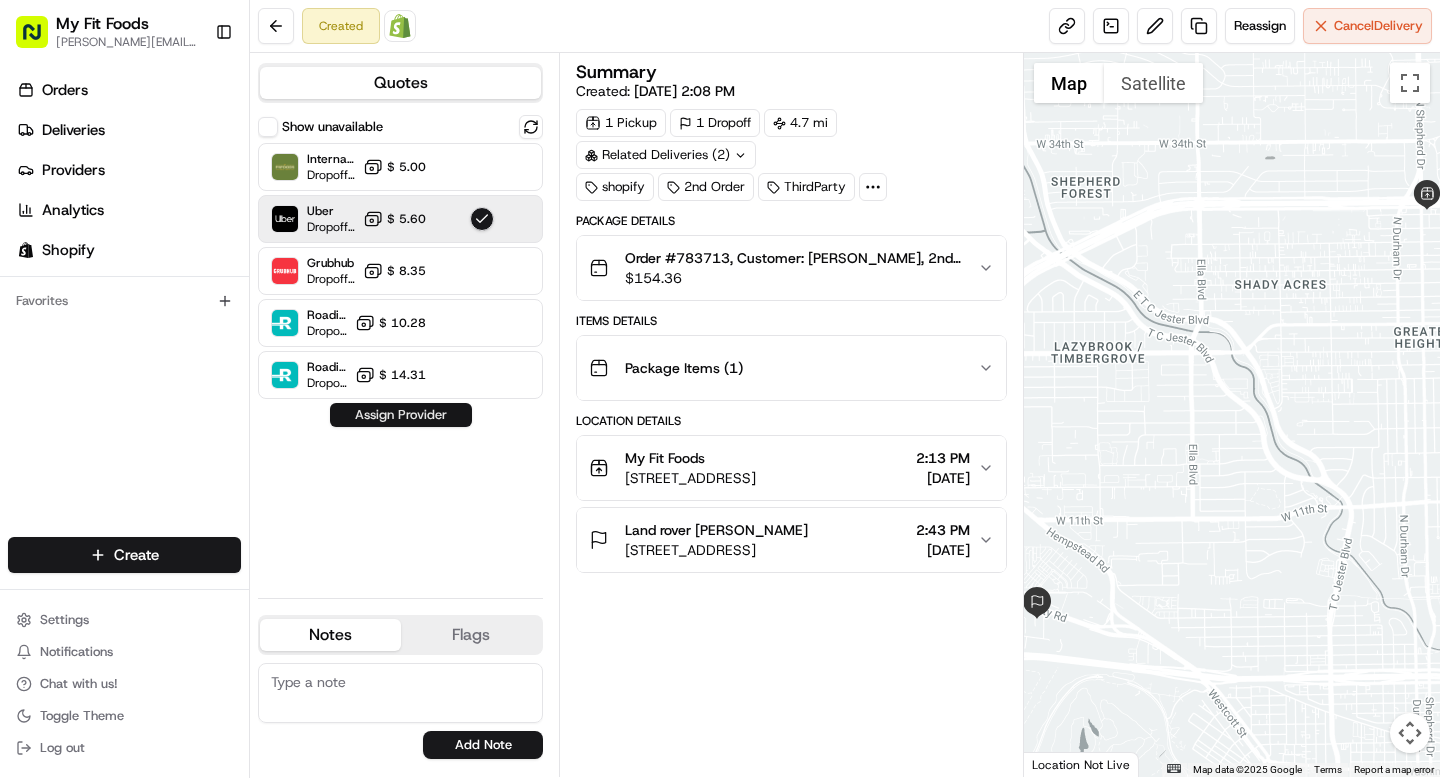 click on "Assign Provider" at bounding box center [401, 415] 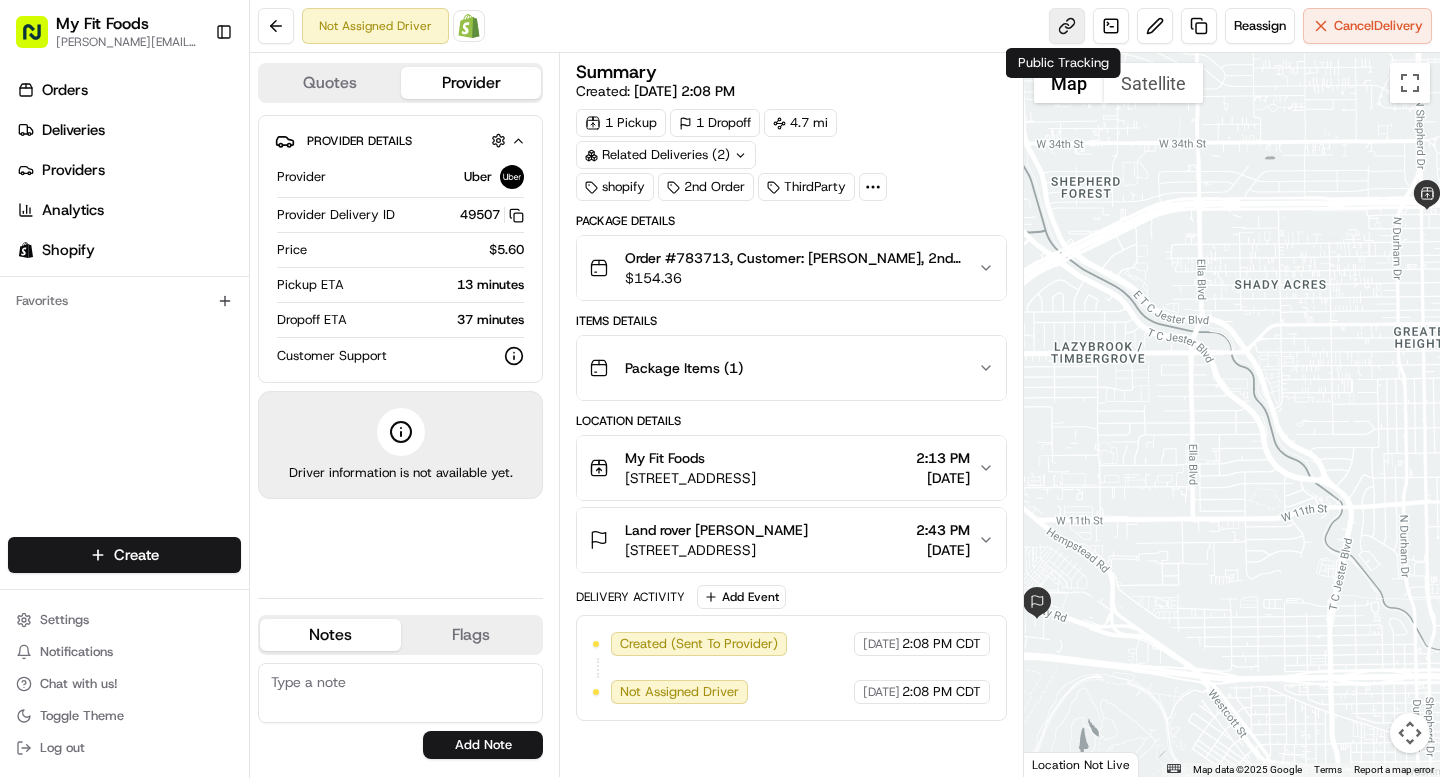 click at bounding box center (1067, 26) 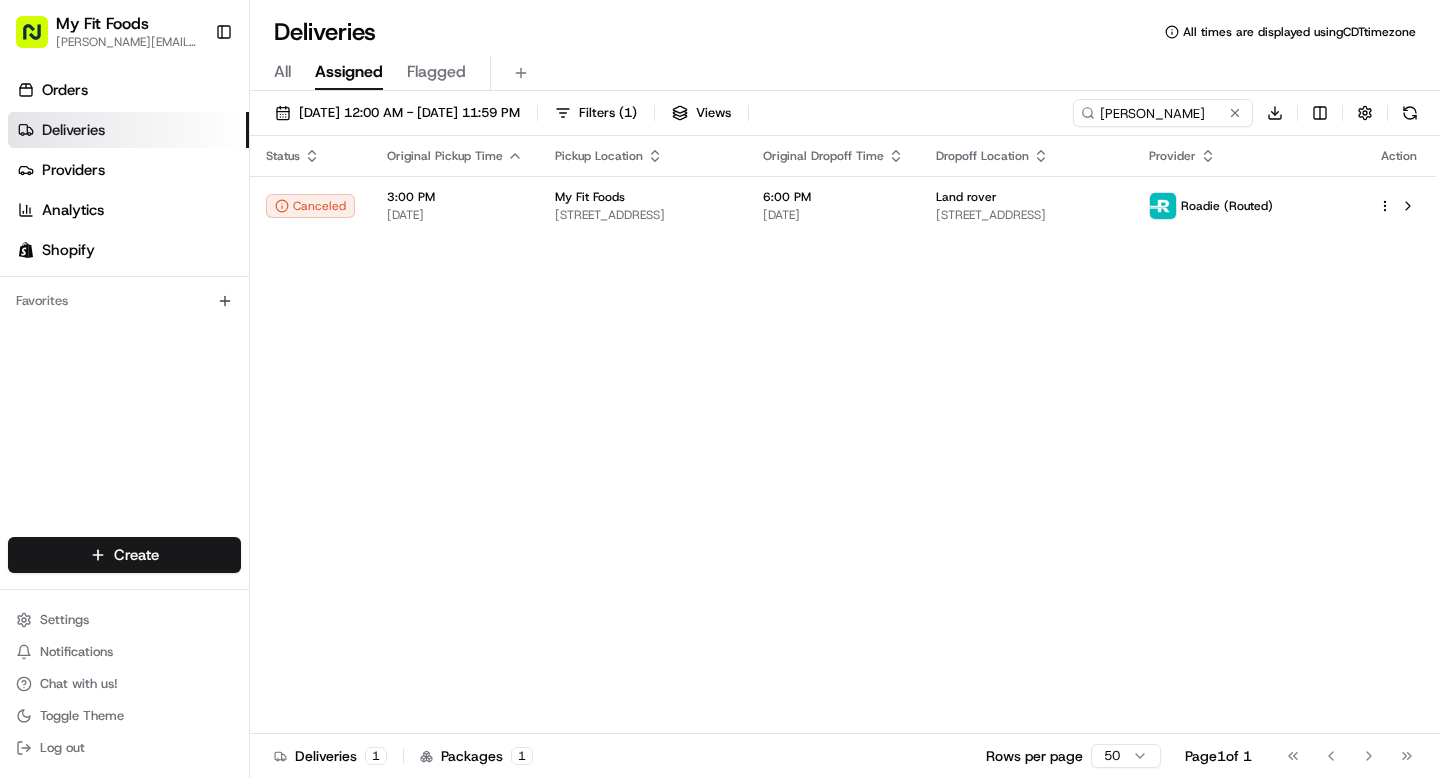 scroll, scrollTop: 0, scrollLeft: 0, axis: both 